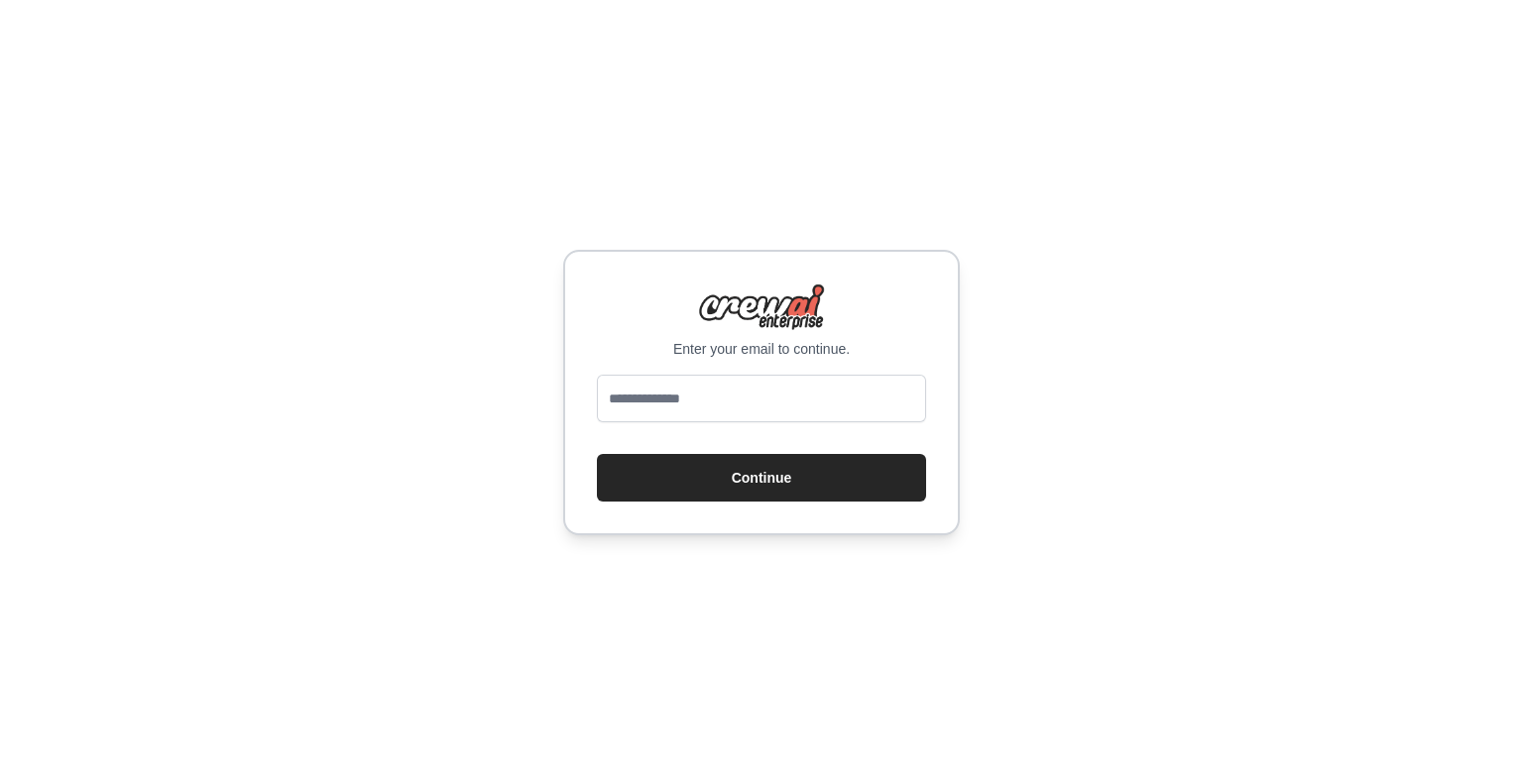 scroll, scrollTop: 0, scrollLeft: 0, axis: both 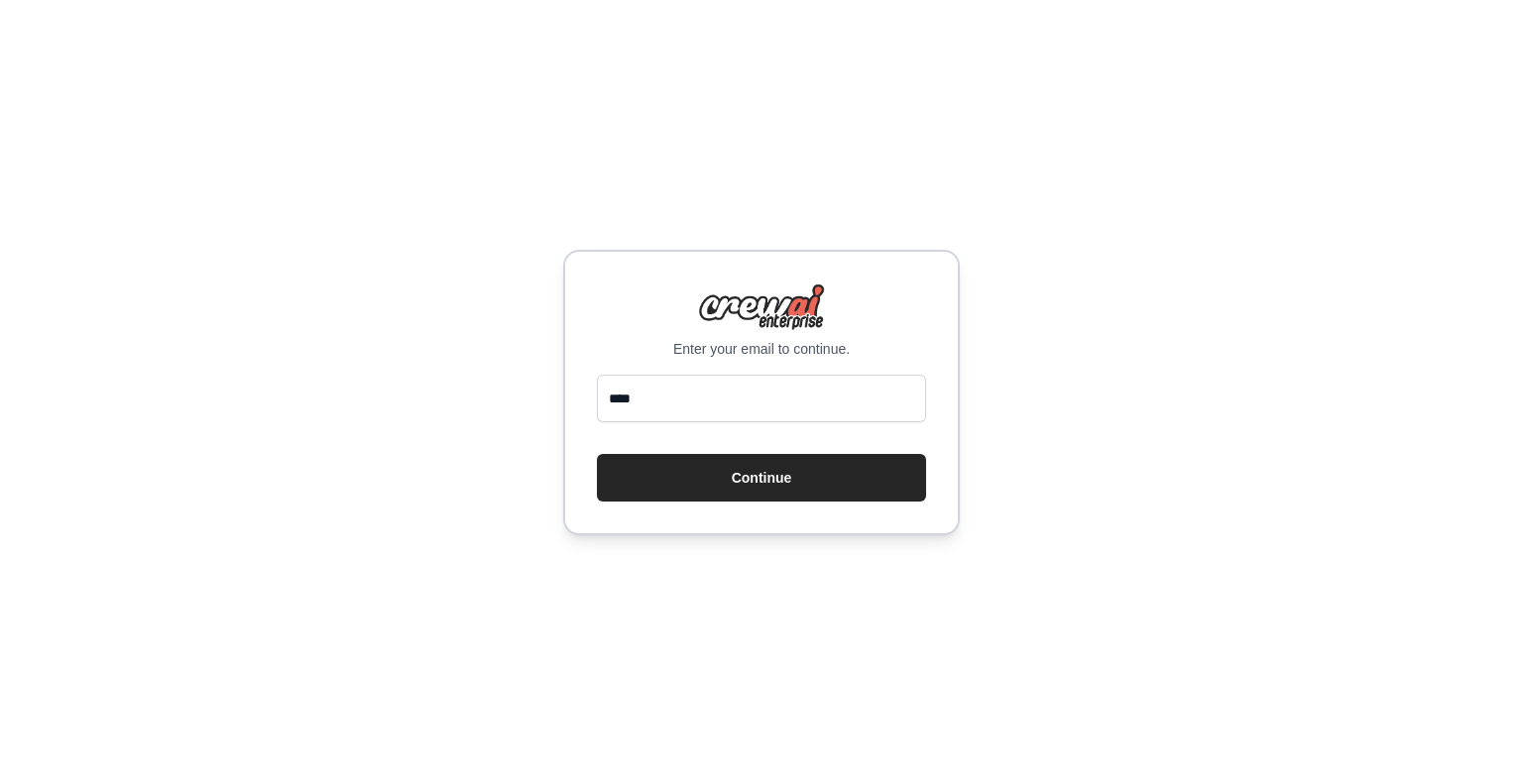 type on "**********" 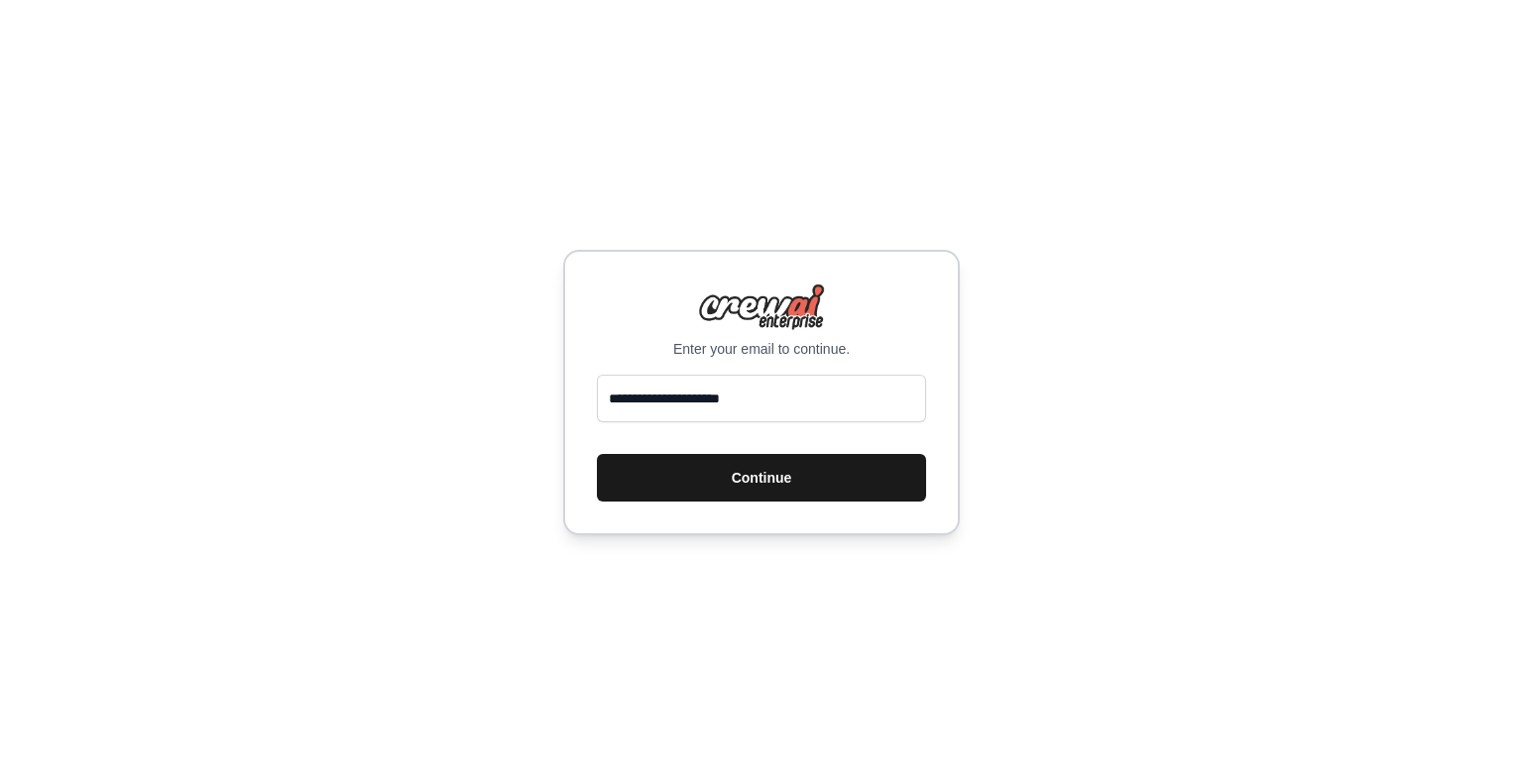 click on "Continue" at bounding box center (762, 478) 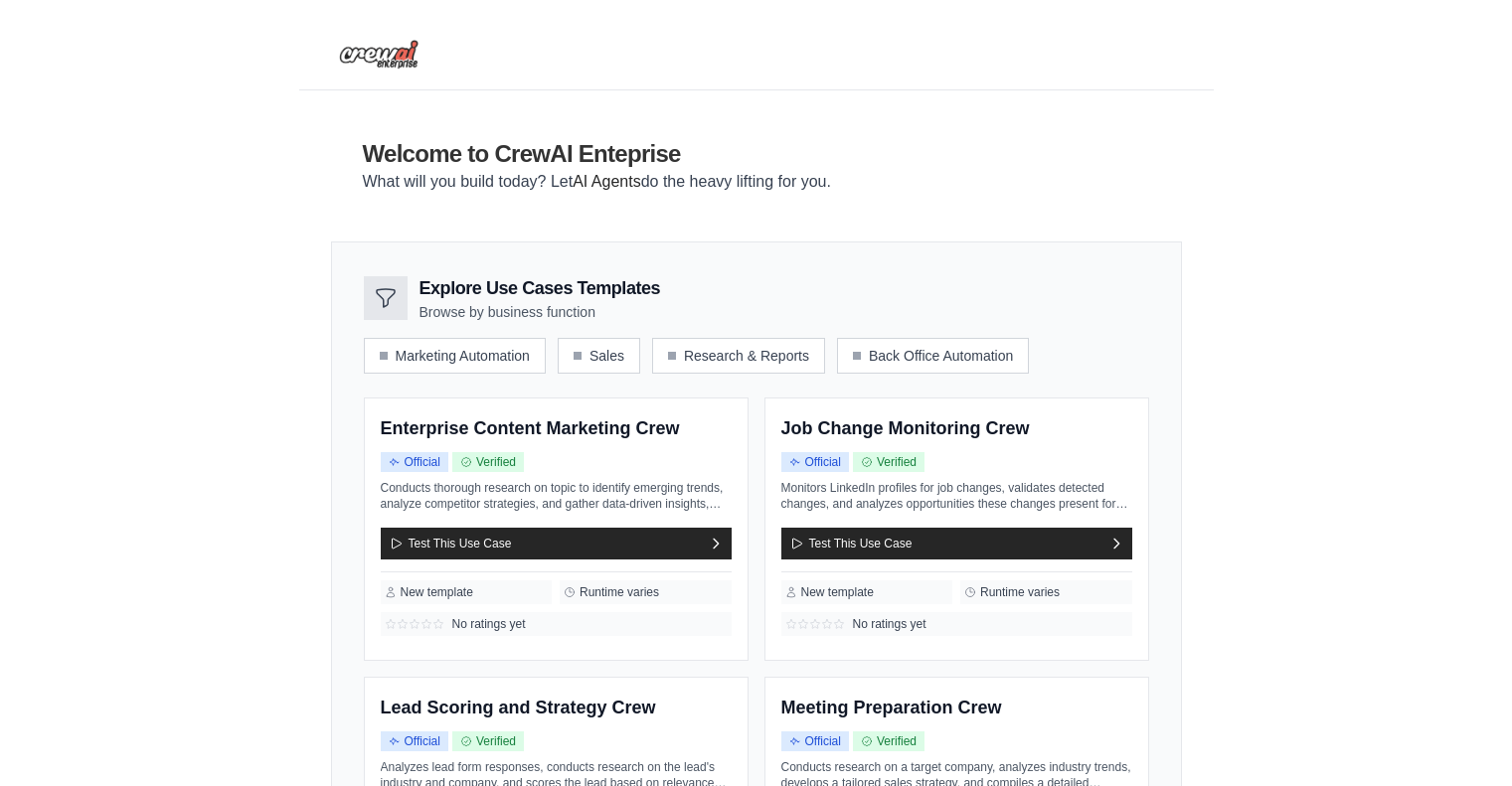 scroll, scrollTop: 0, scrollLeft: 0, axis: both 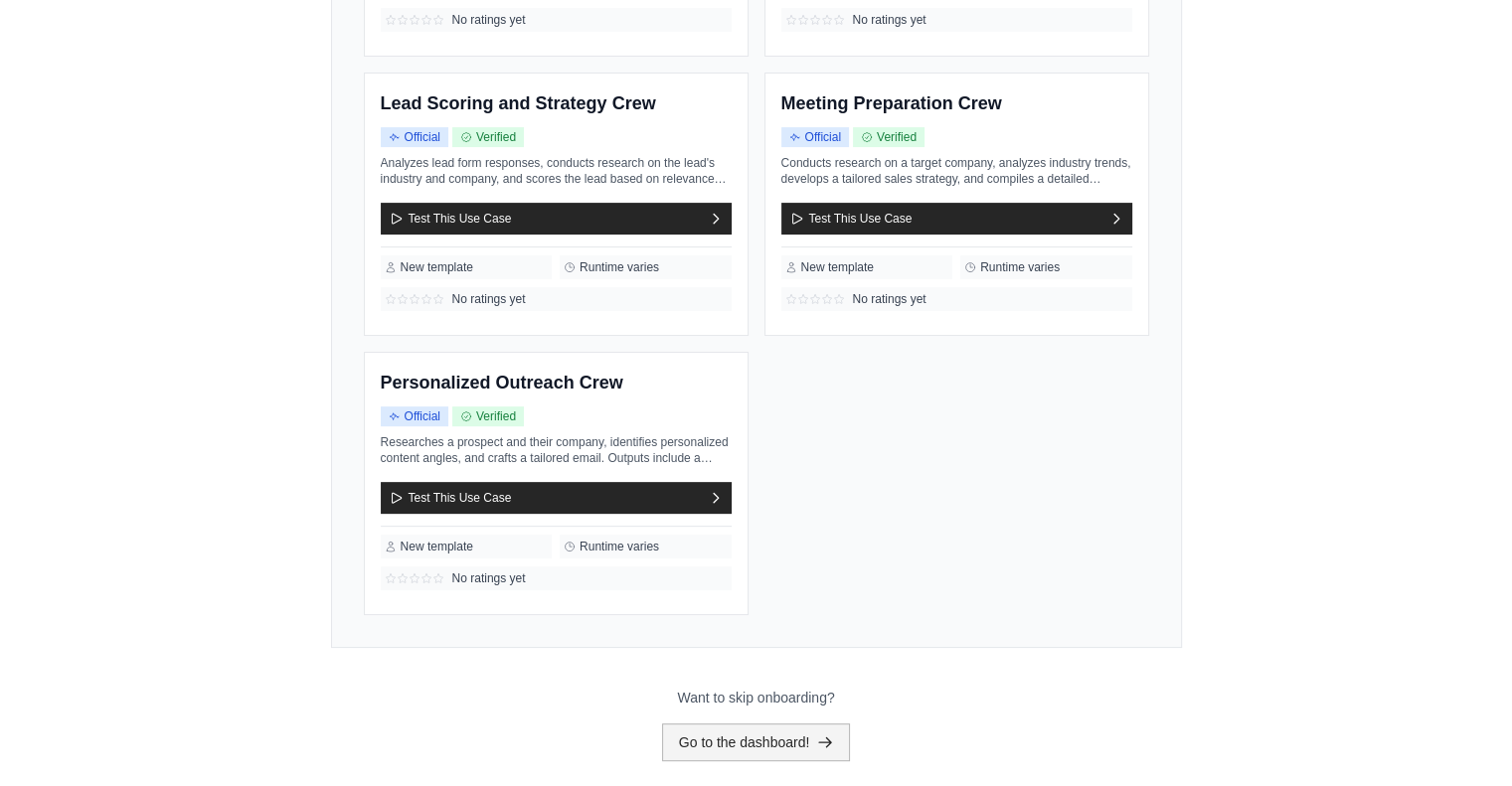 click on "Go to the dashboard!" at bounding box center (756, 742) 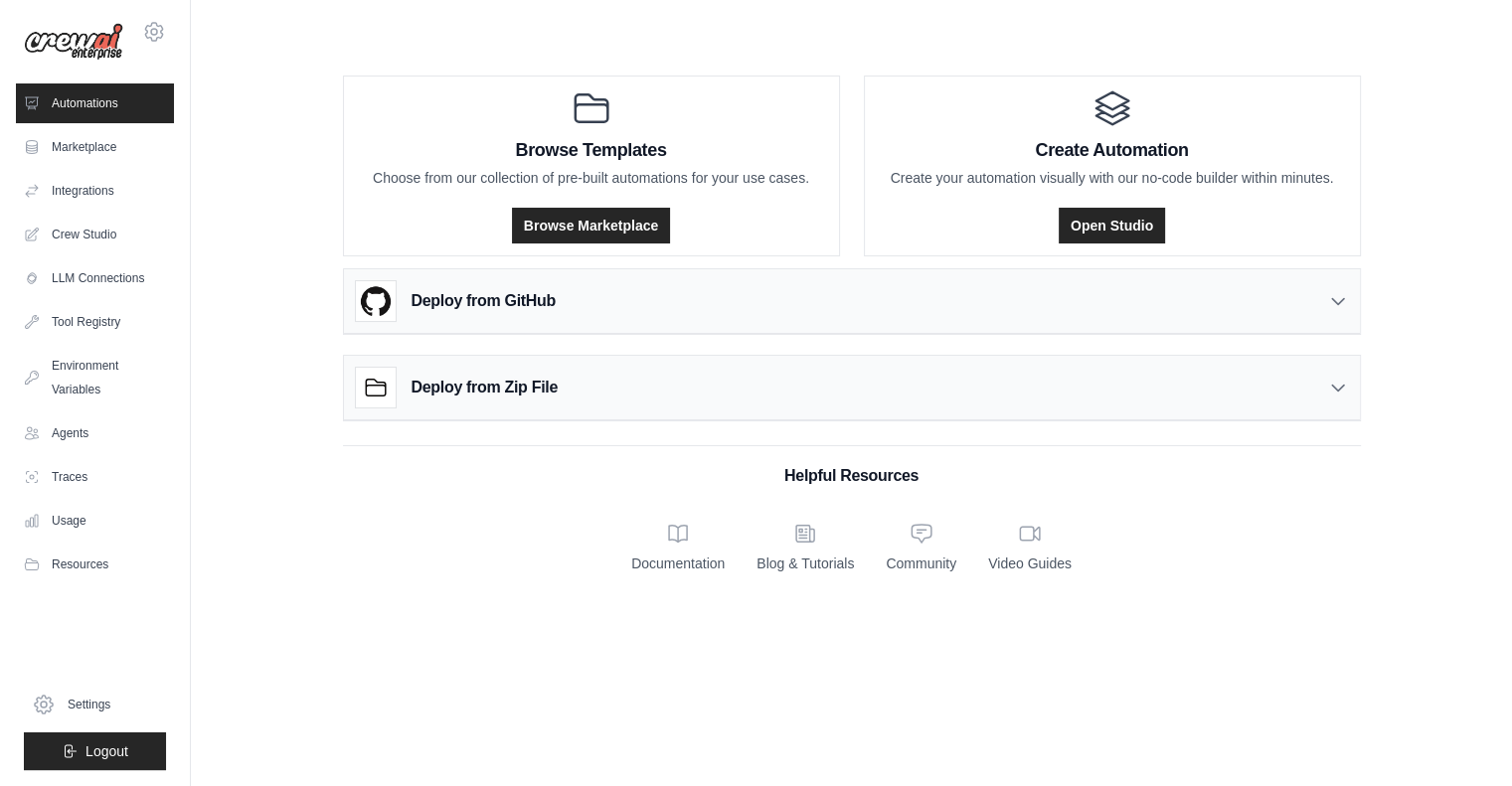 scroll, scrollTop: 0, scrollLeft: 0, axis: both 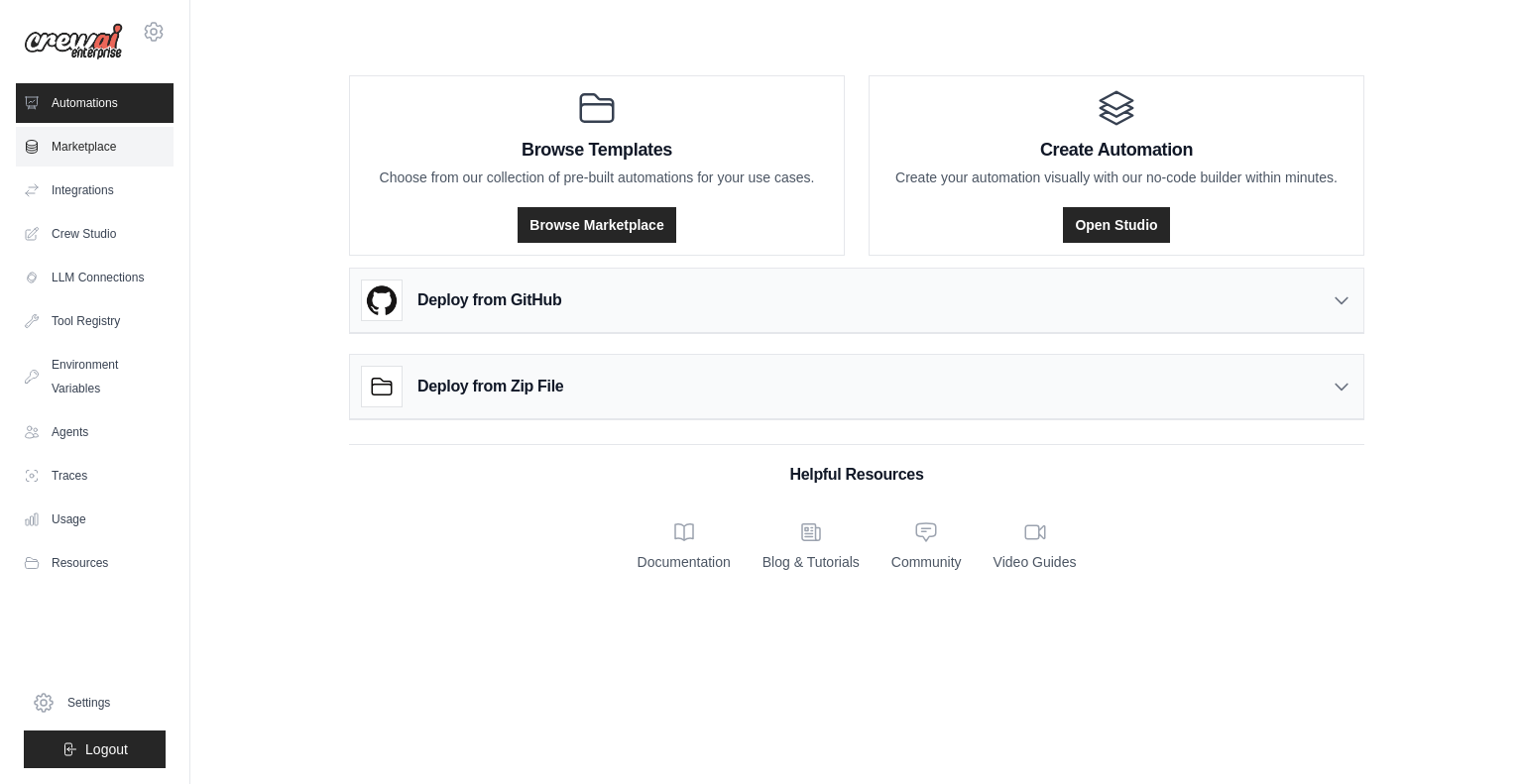 click on "Marketplace" at bounding box center [94, 147] 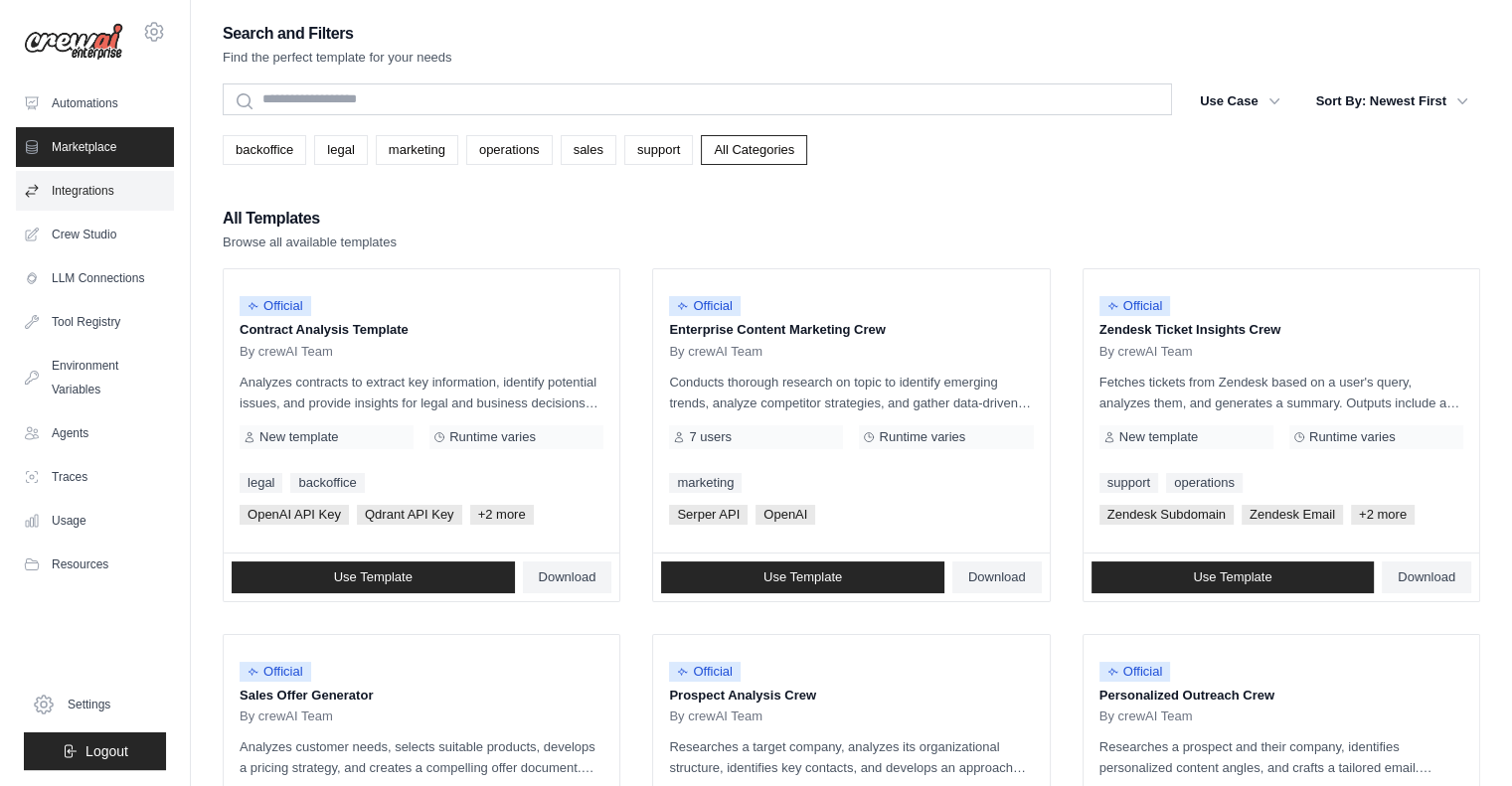 click on "Integrations" at bounding box center [94, 191] 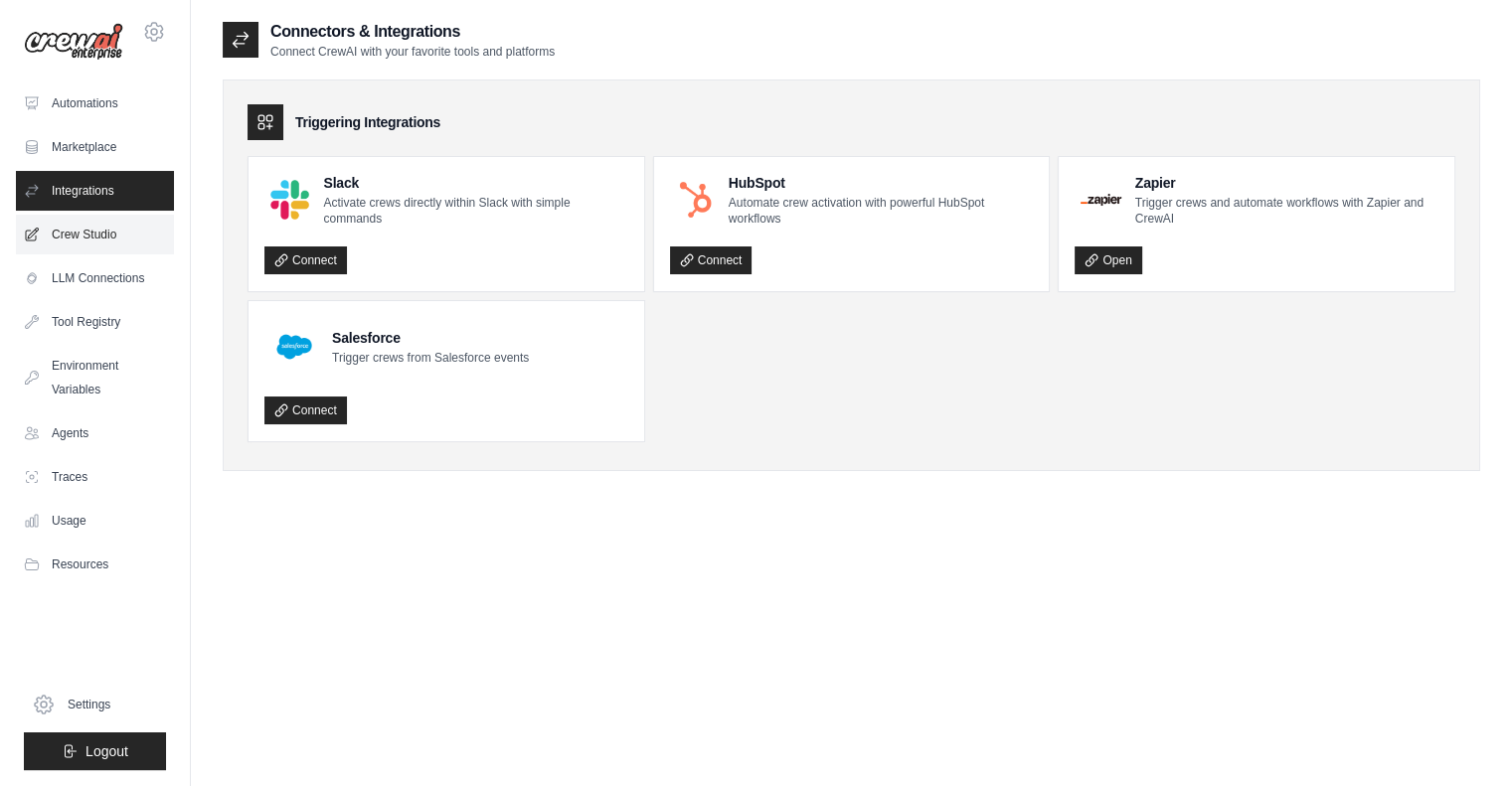 click on "Crew Studio" at bounding box center [94, 235] 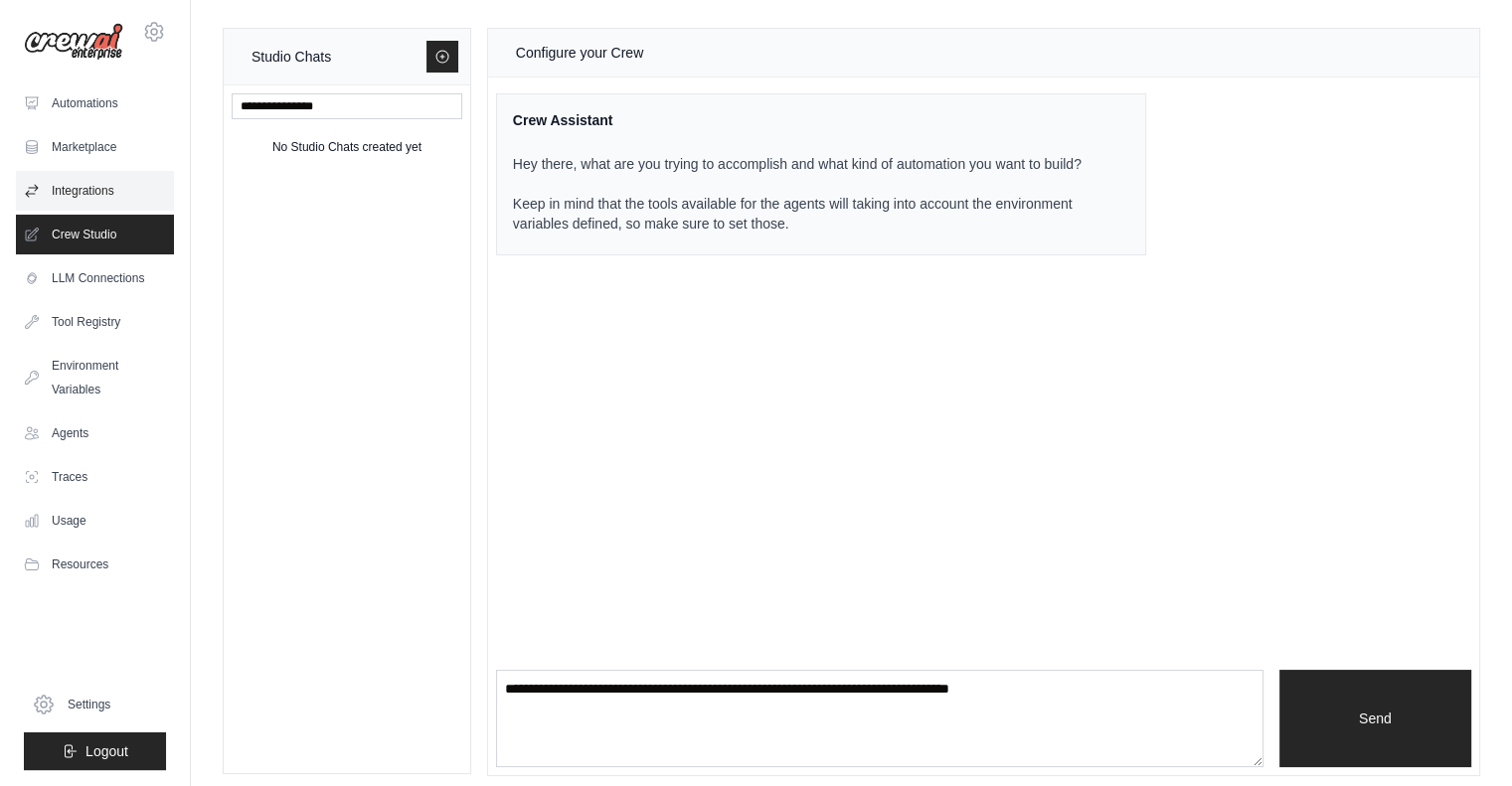 click on "Integrations" at bounding box center (94, 191) 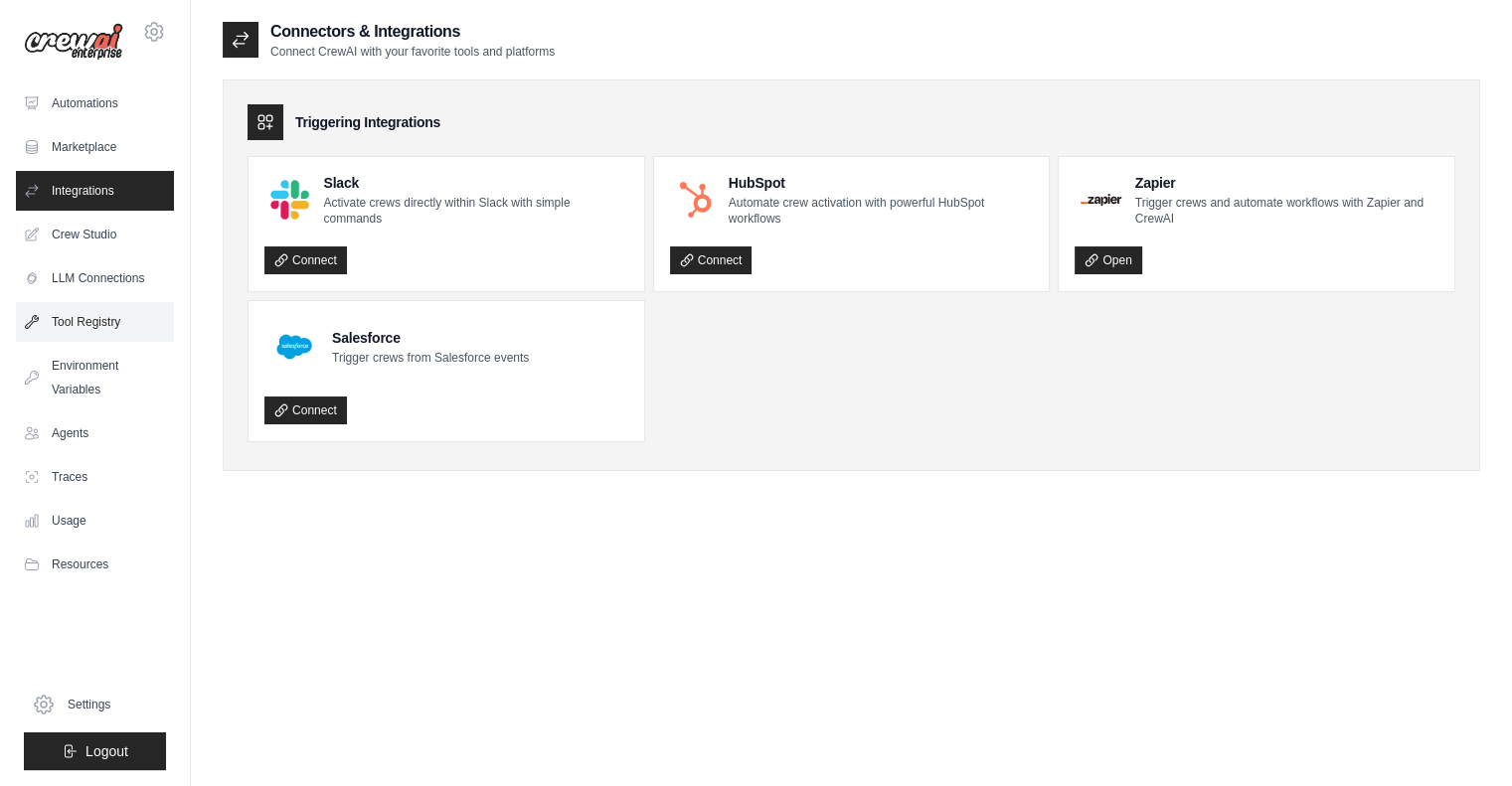click on "Tool Registry" at bounding box center (94, 322) 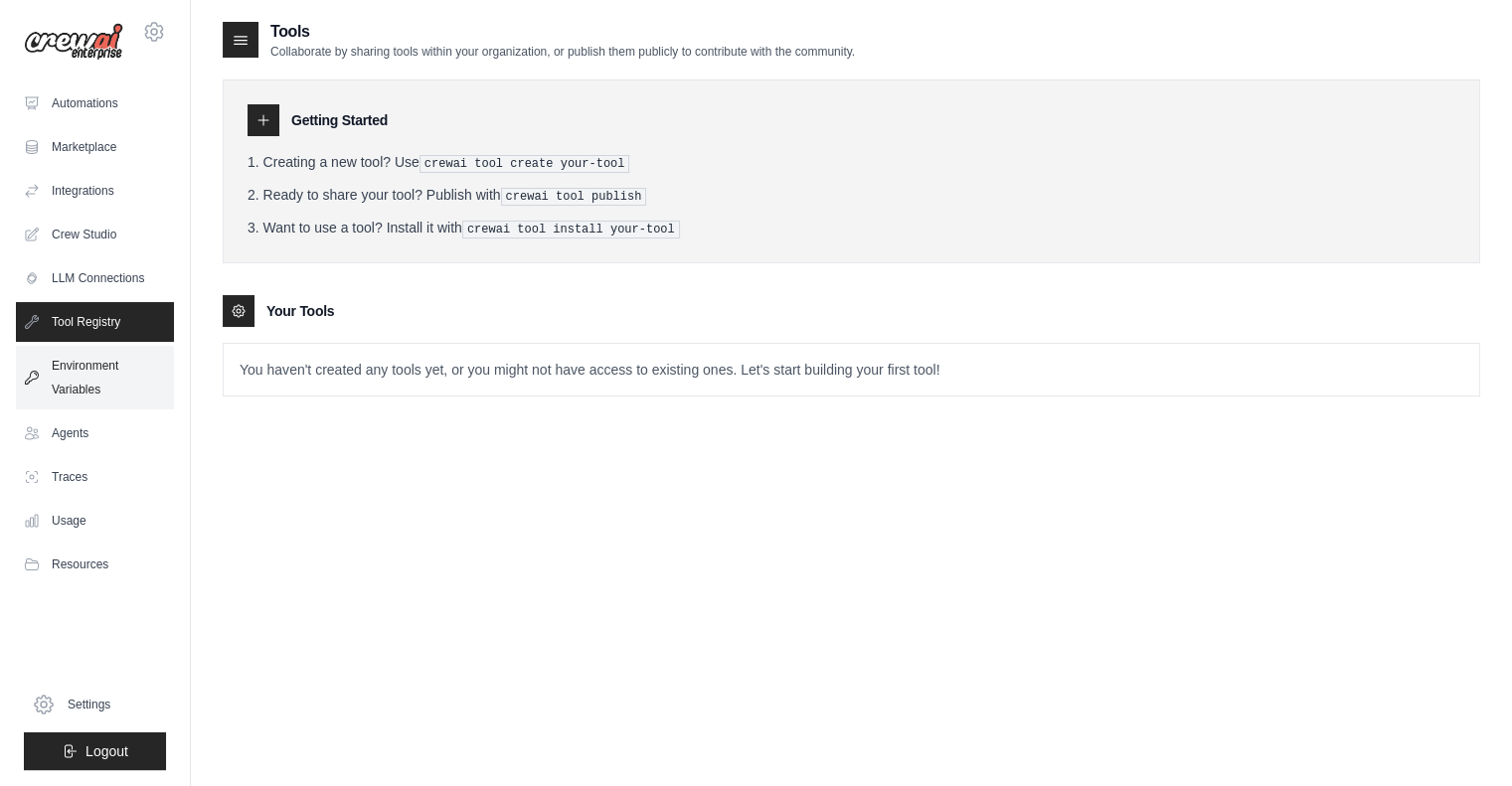 click on "Environment Variables" at bounding box center [94, 378] 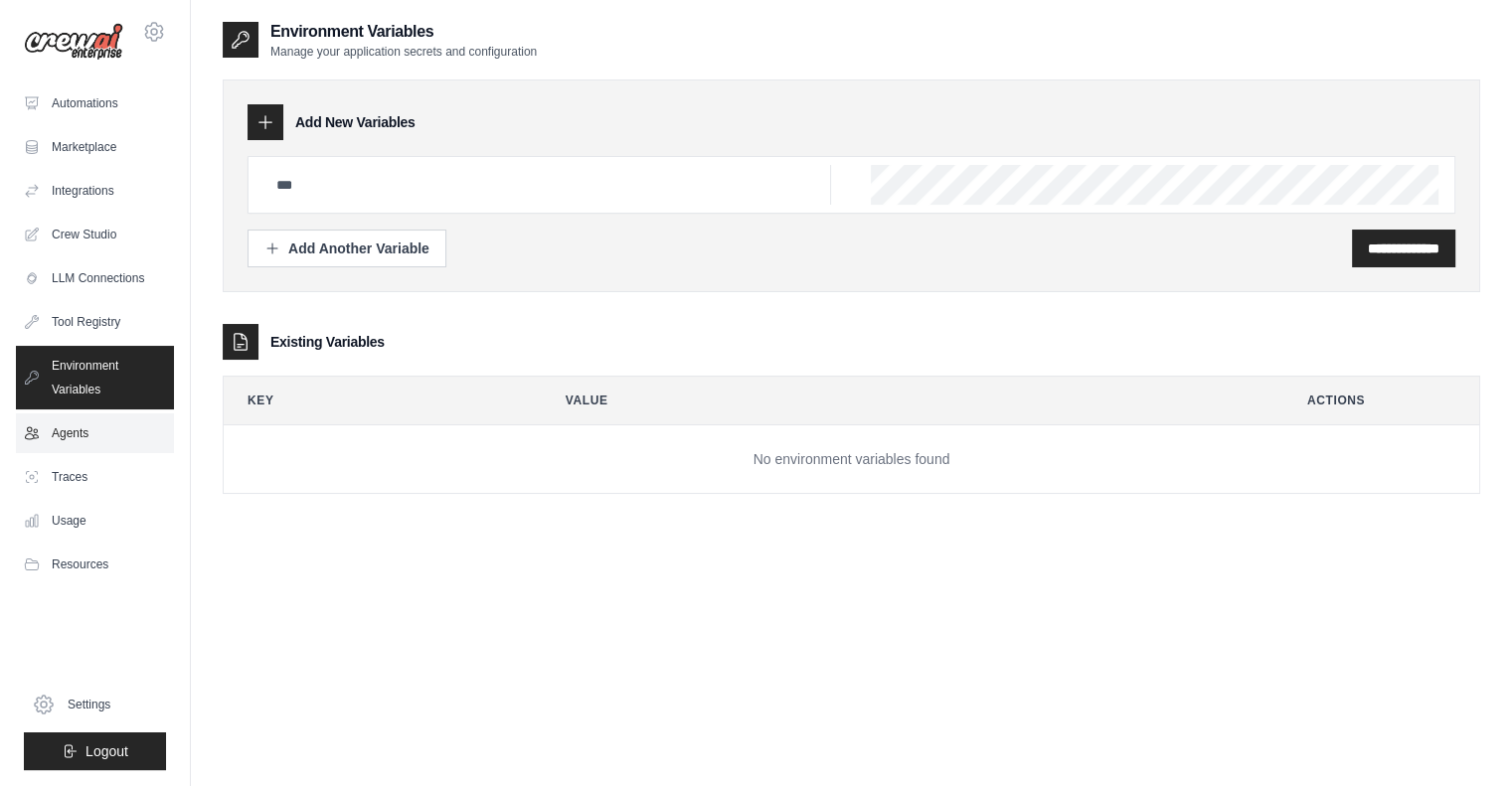 click on "Agents" at bounding box center (94, 433) 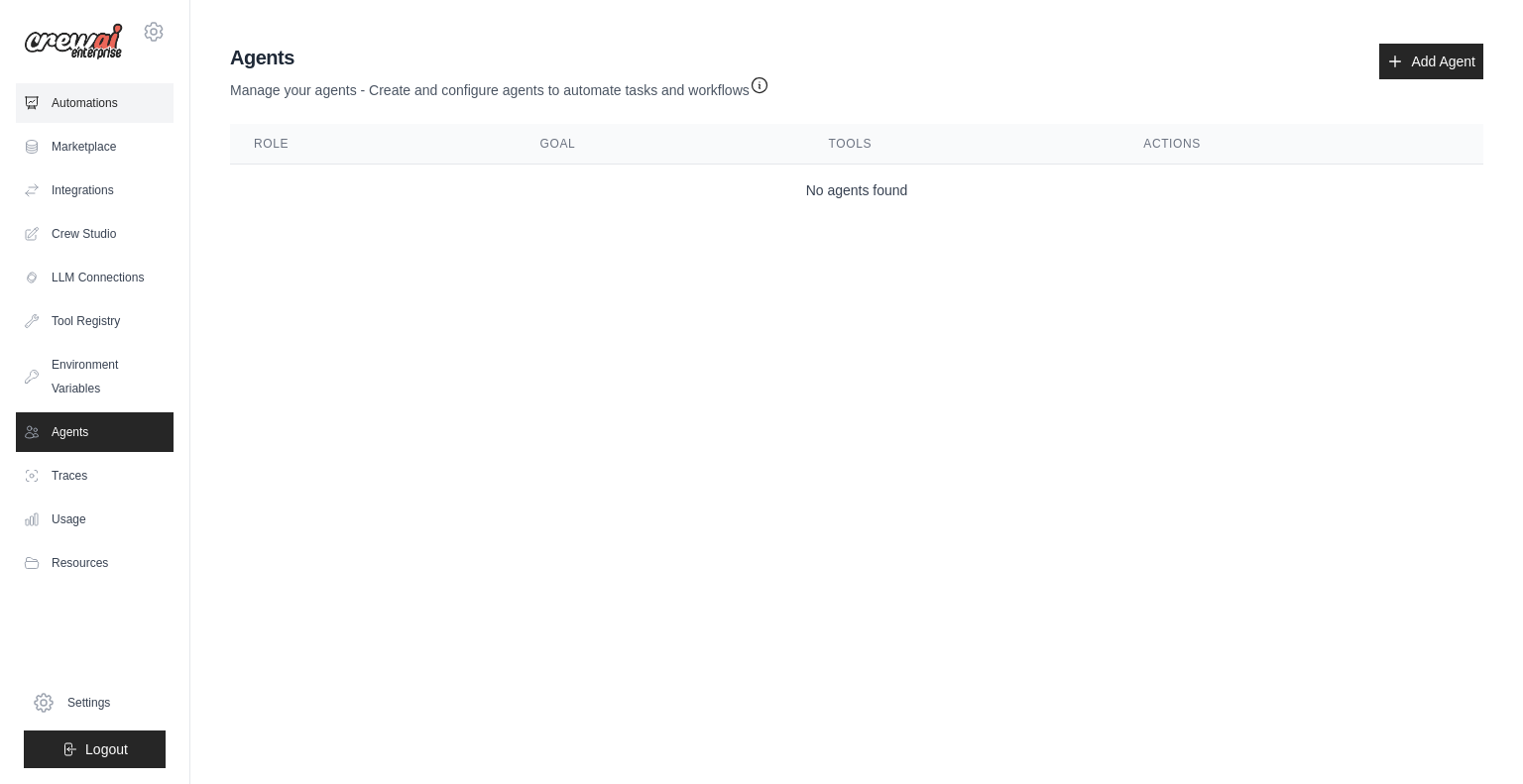 click on "Automations" at bounding box center [94, 103] 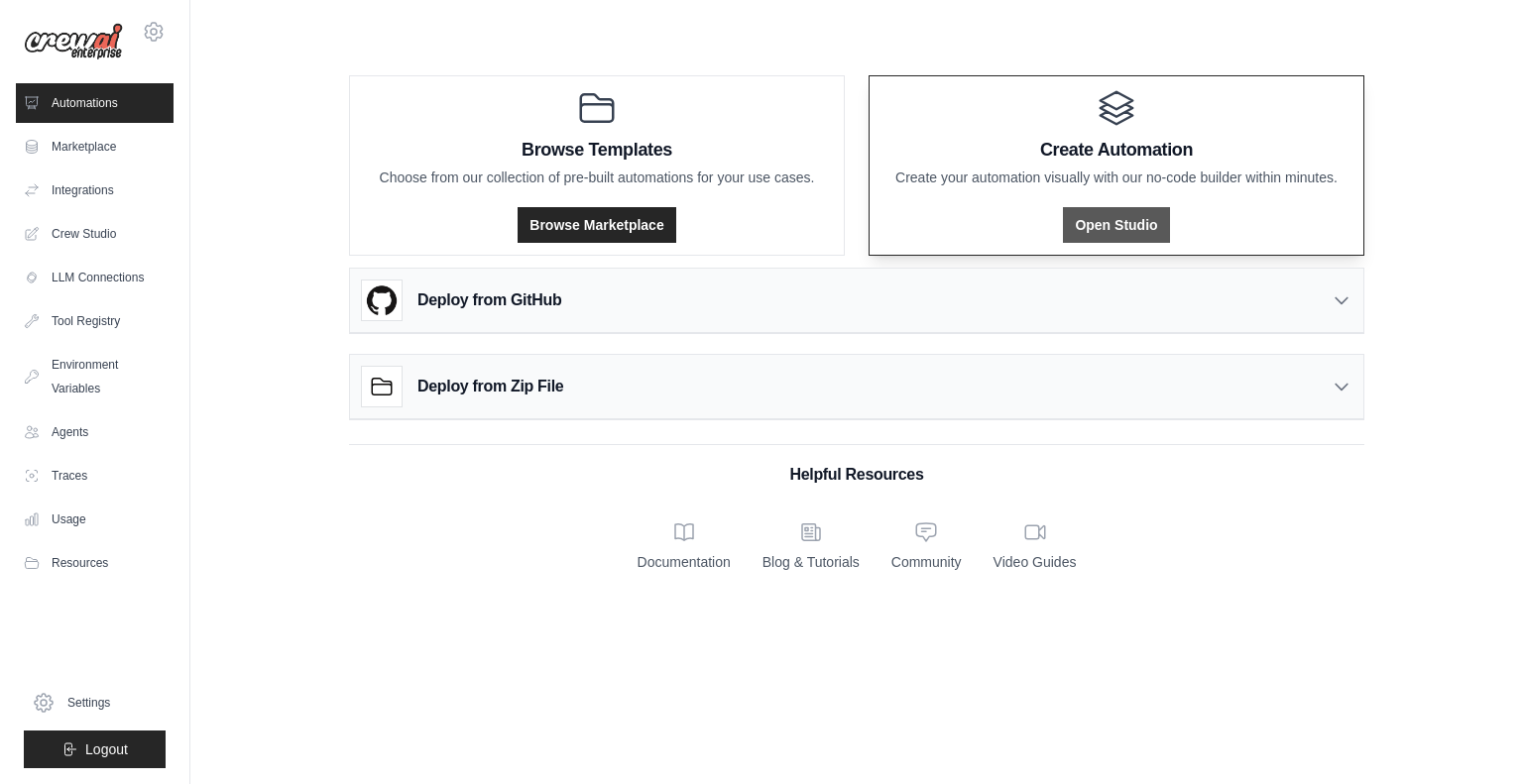 click on "Open Studio" at bounding box center [1115, 225] 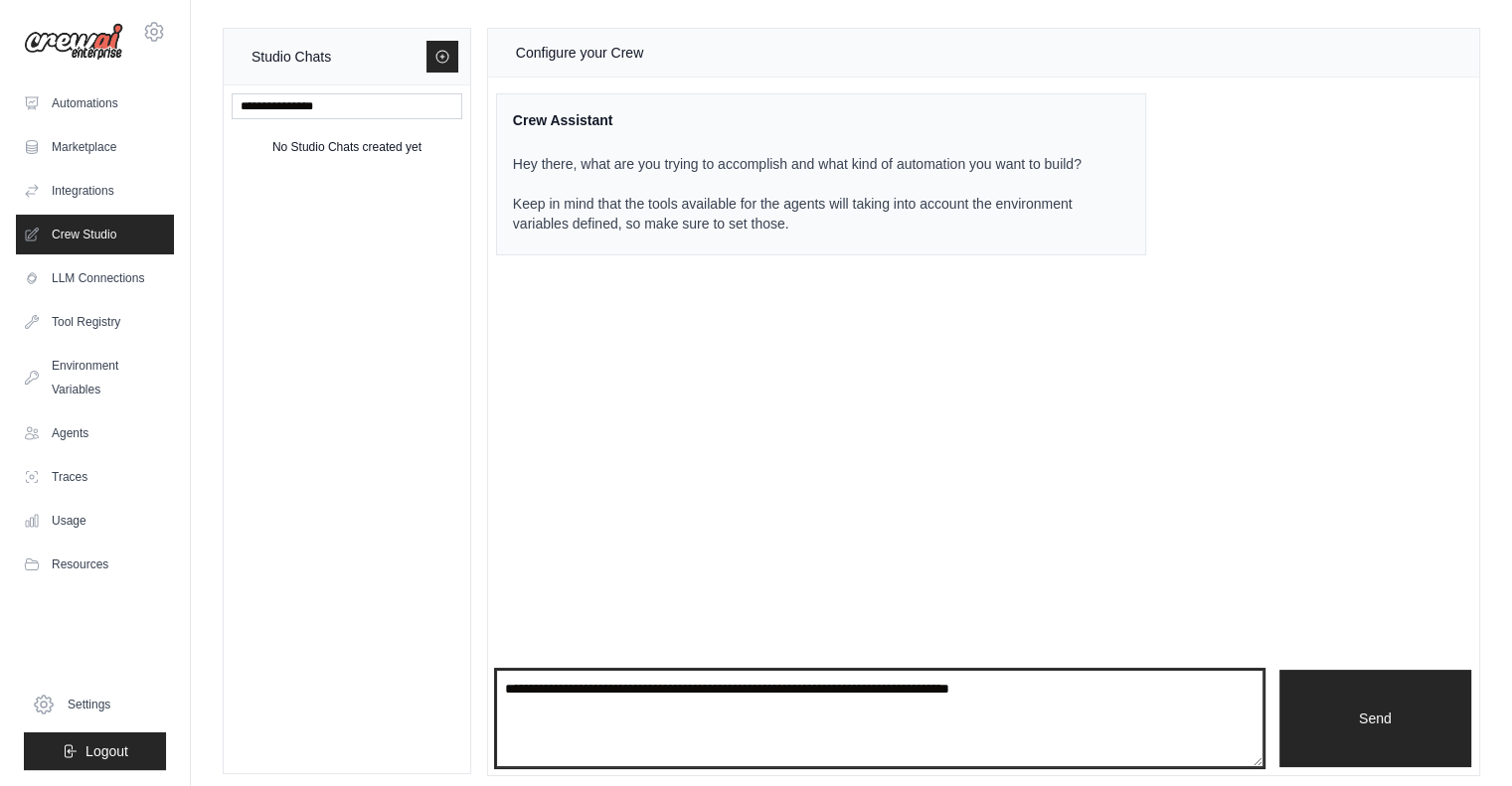 click at bounding box center (880, 718) 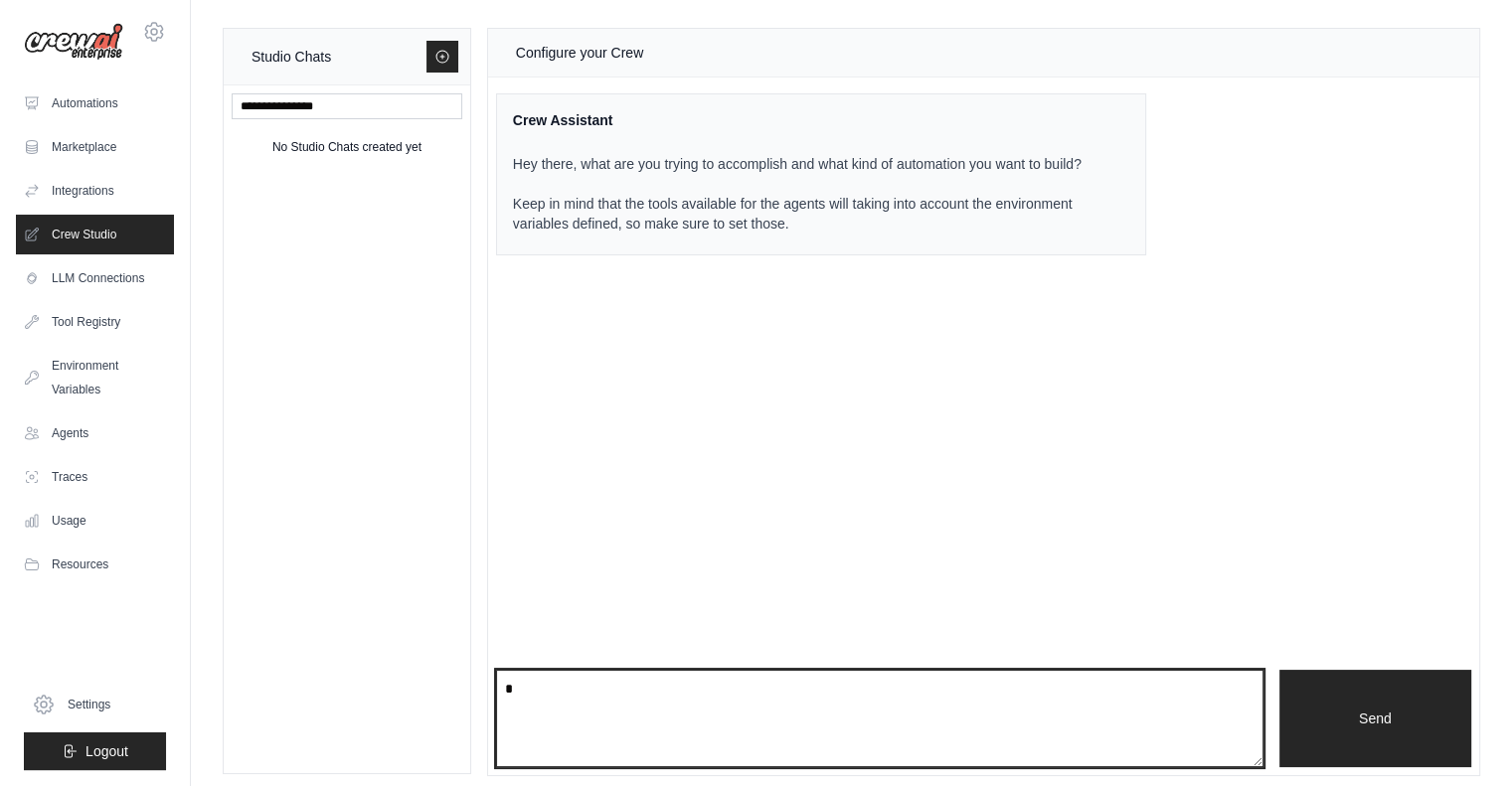type on "*" 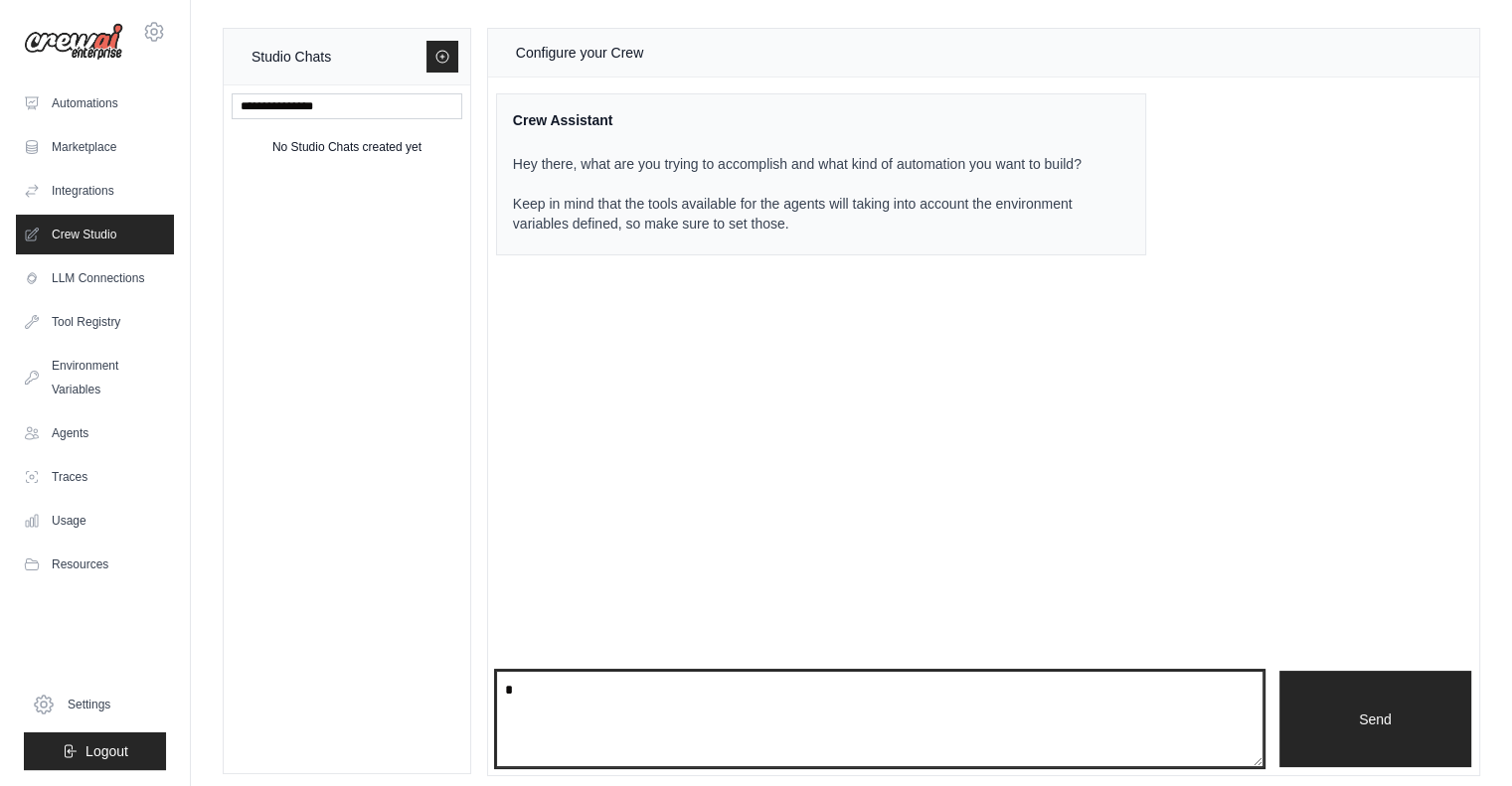 click on "*" at bounding box center (880, 719) 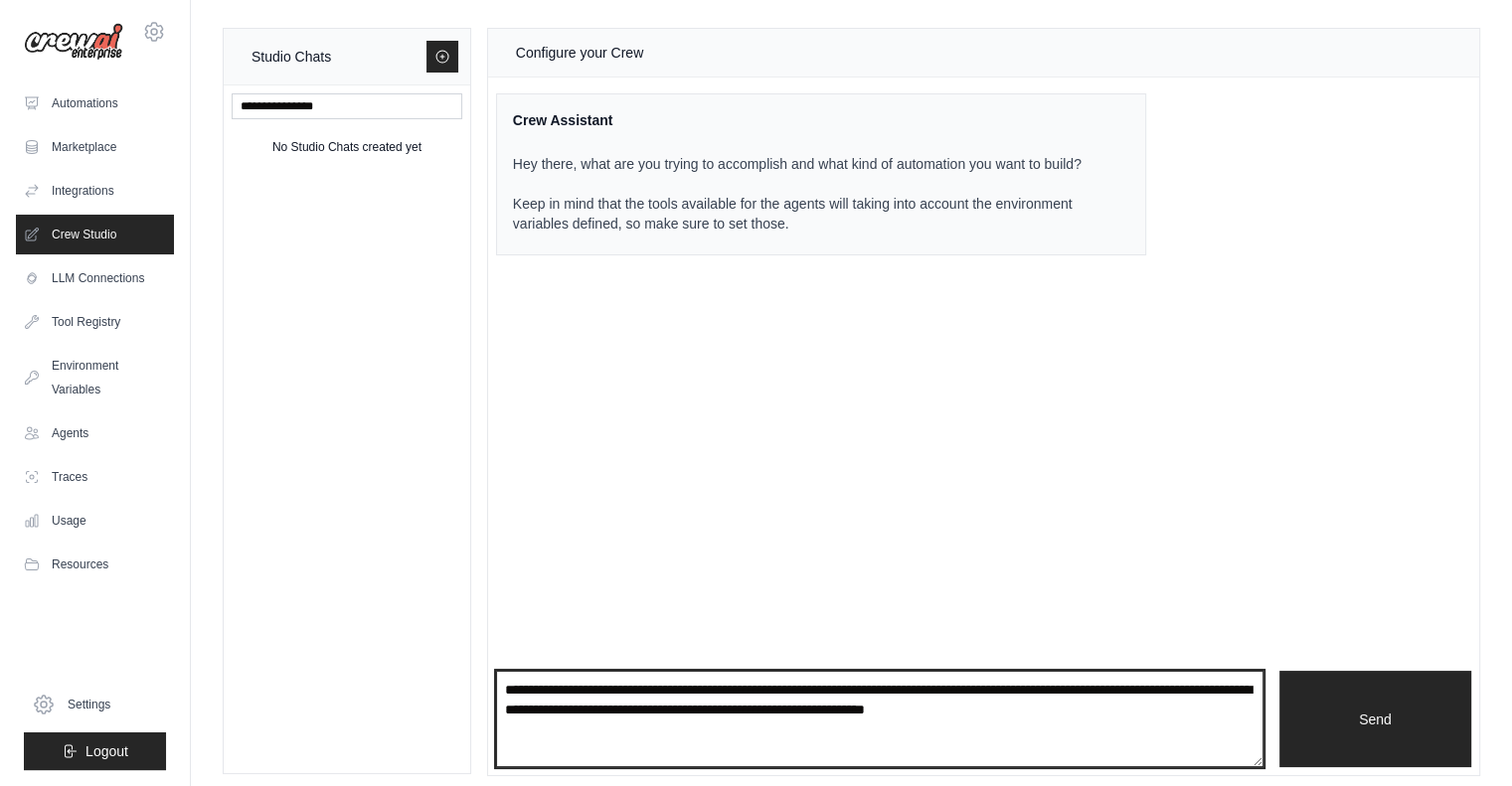 type on "**********" 